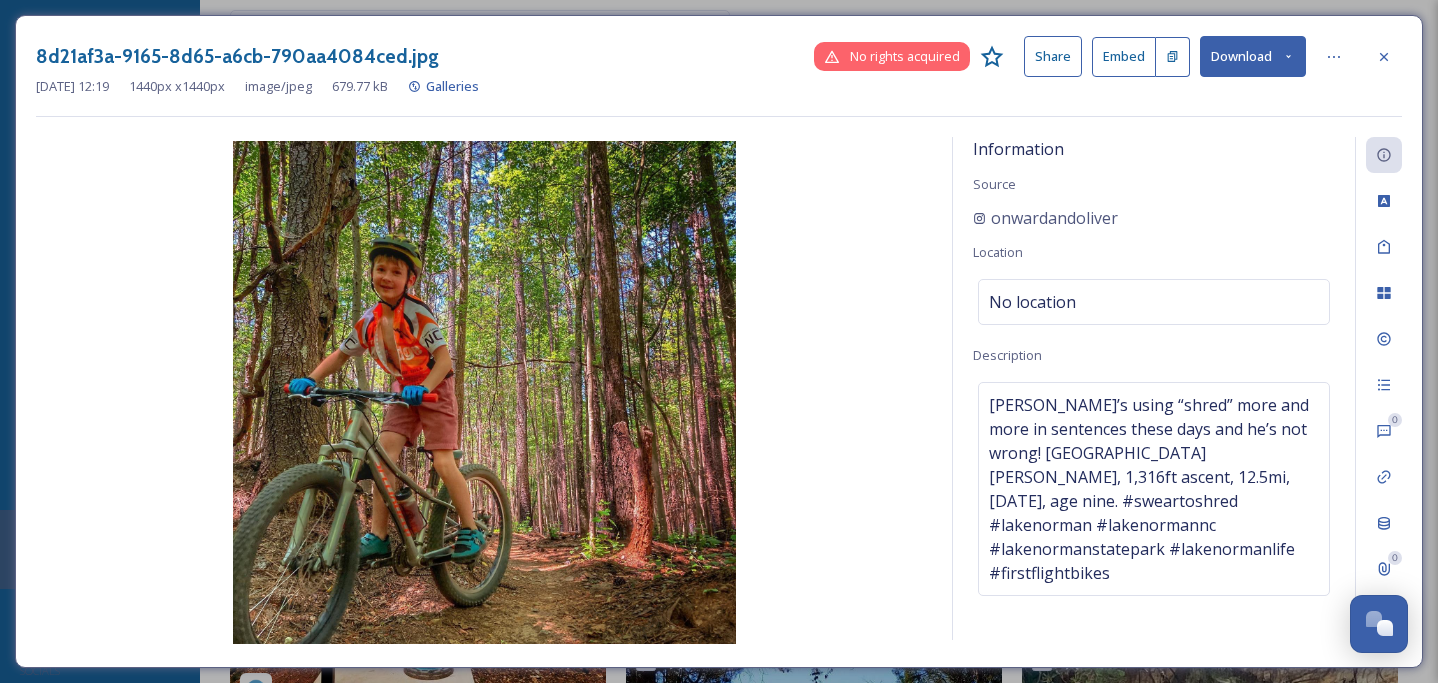 scroll, scrollTop: 79, scrollLeft: 0, axis: vertical 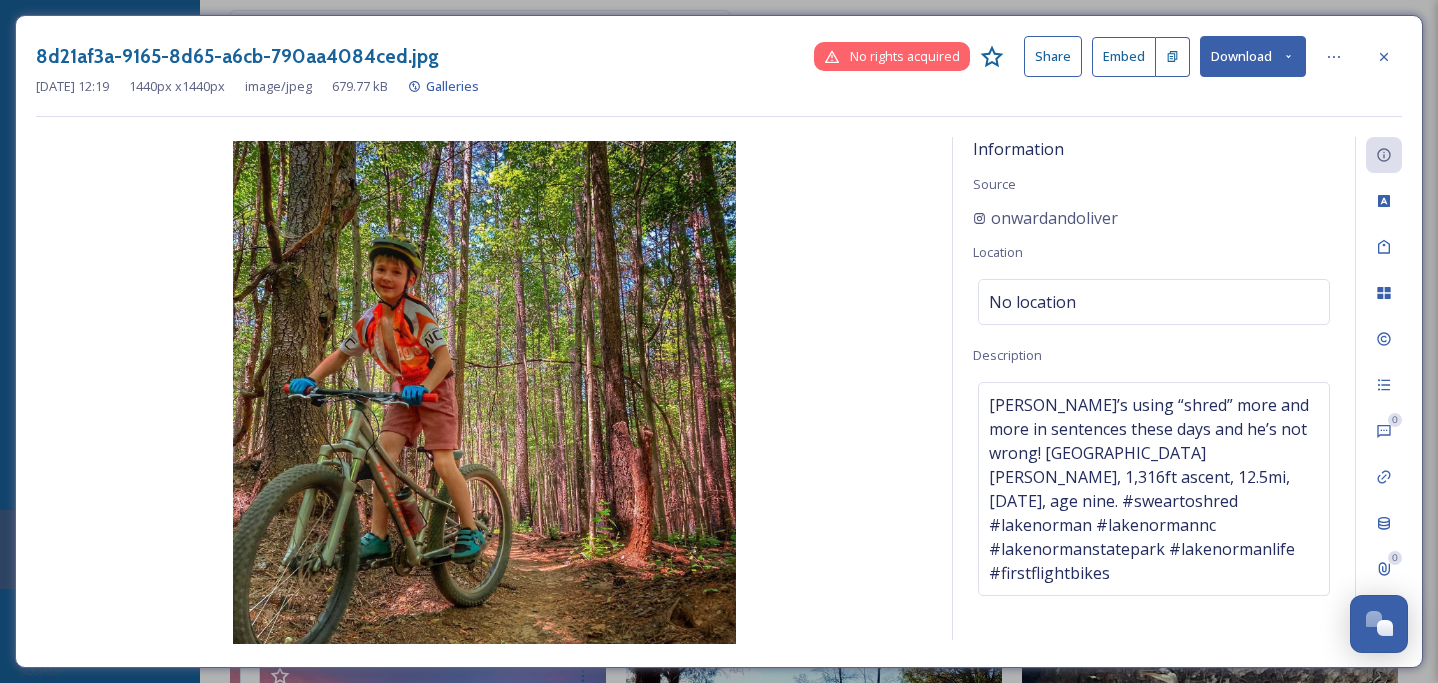 click at bounding box center [1384, 57] 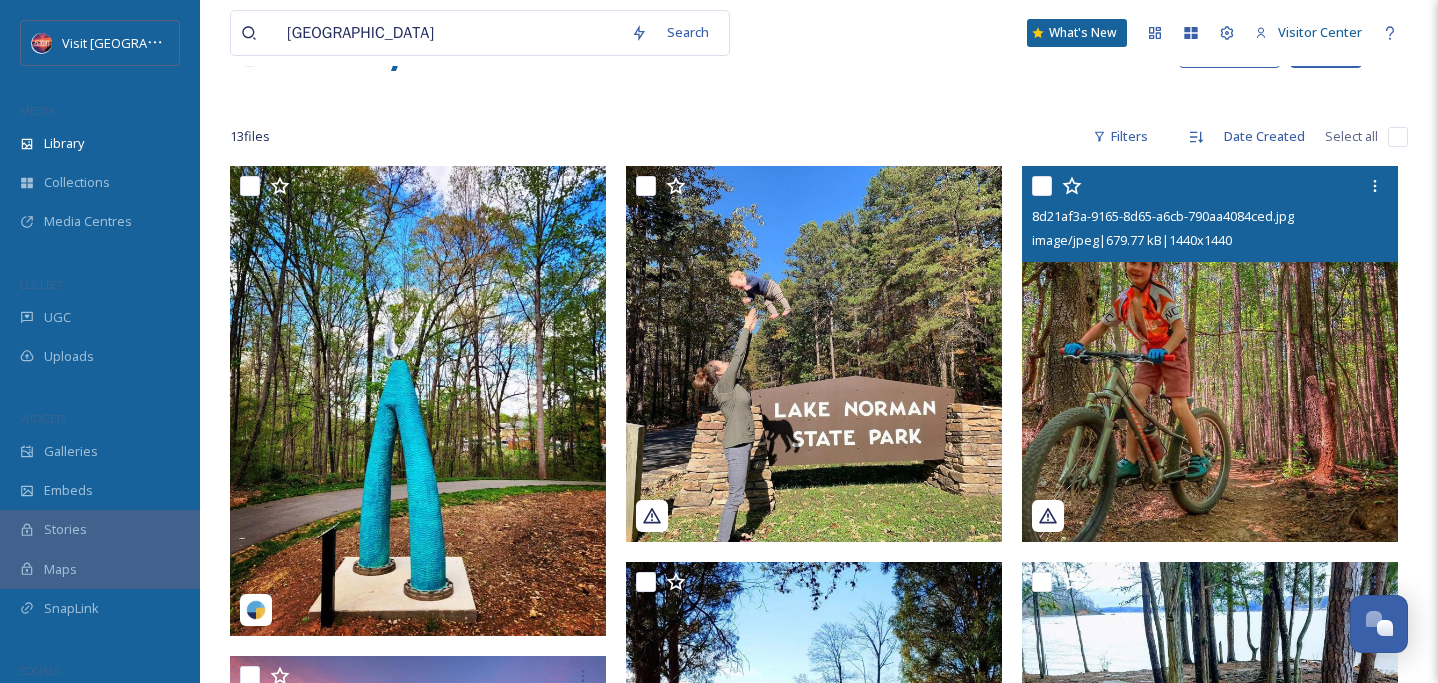 click on "[GEOGRAPHIC_DATA]" at bounding box center (449, 33) 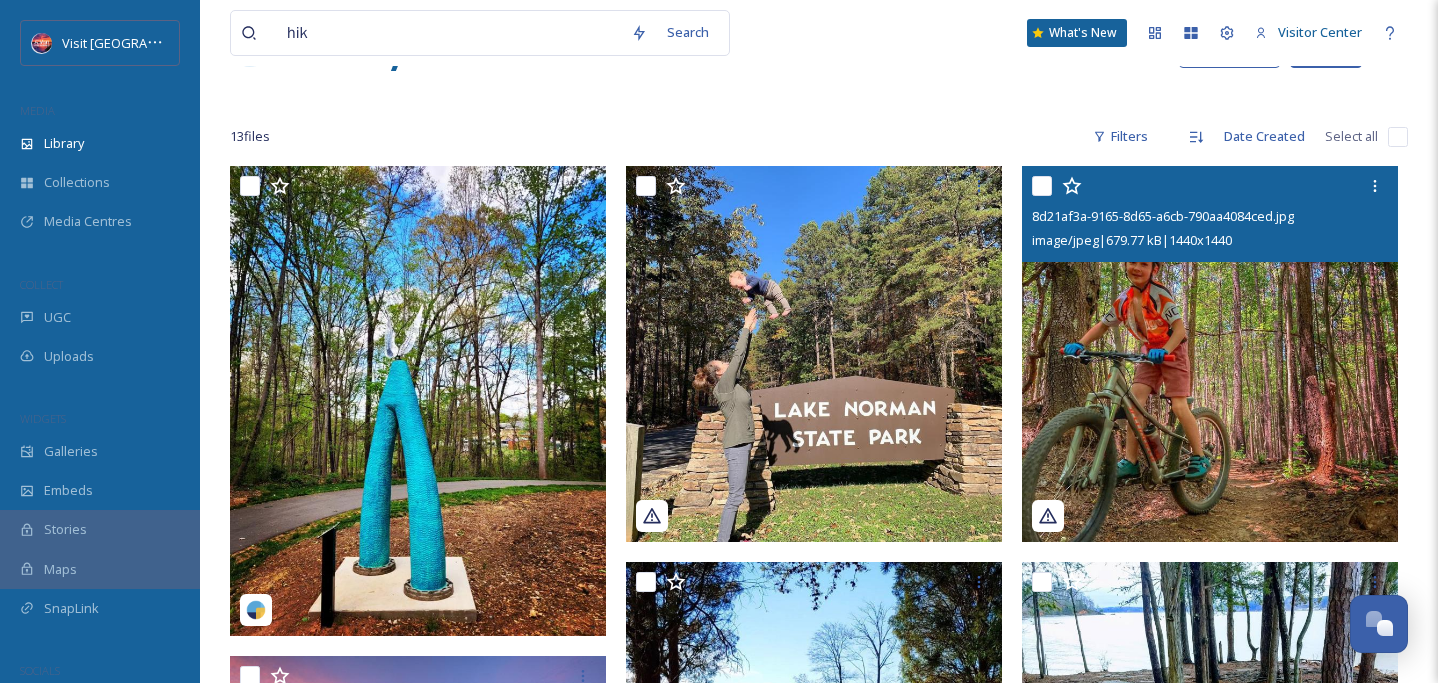 type on "hike" 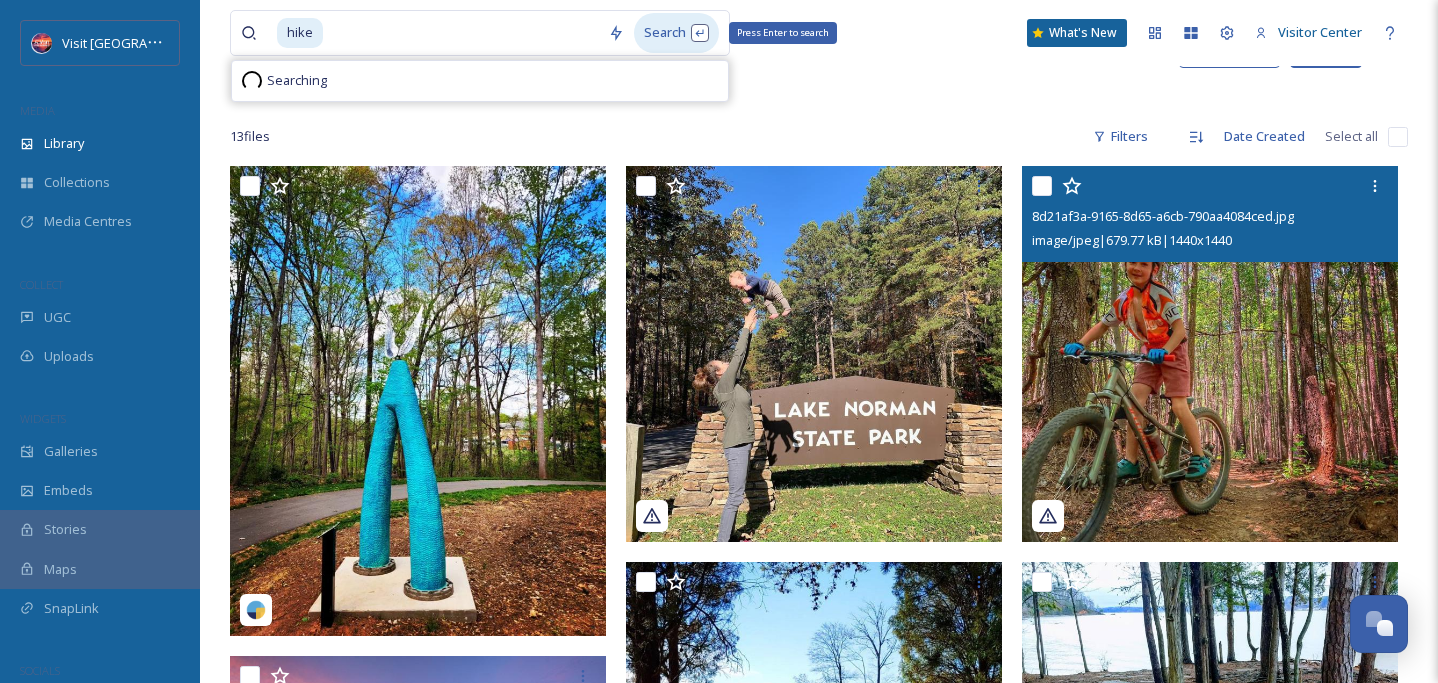 click on "Search Press Enter to search" at bounding box center [676, 32] 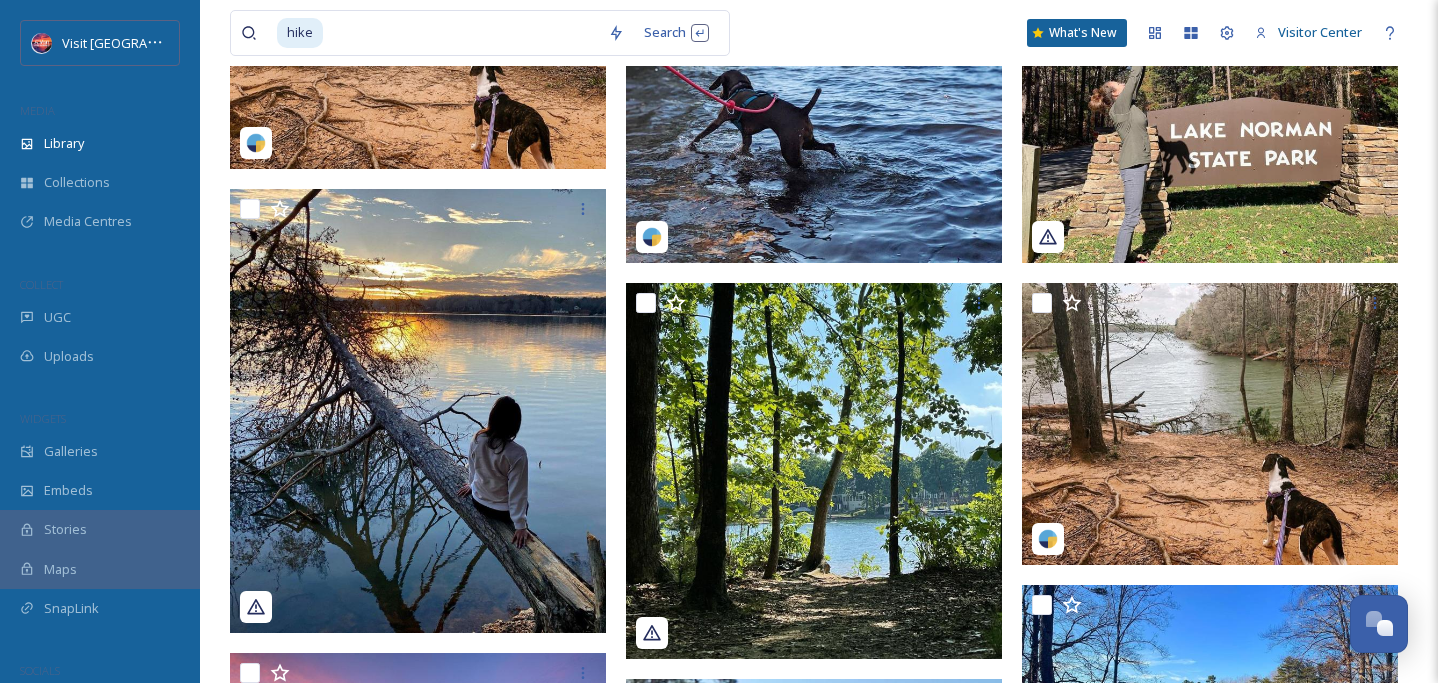 scroll, scrollTop: 0, scrollLeft: 0, axis: both 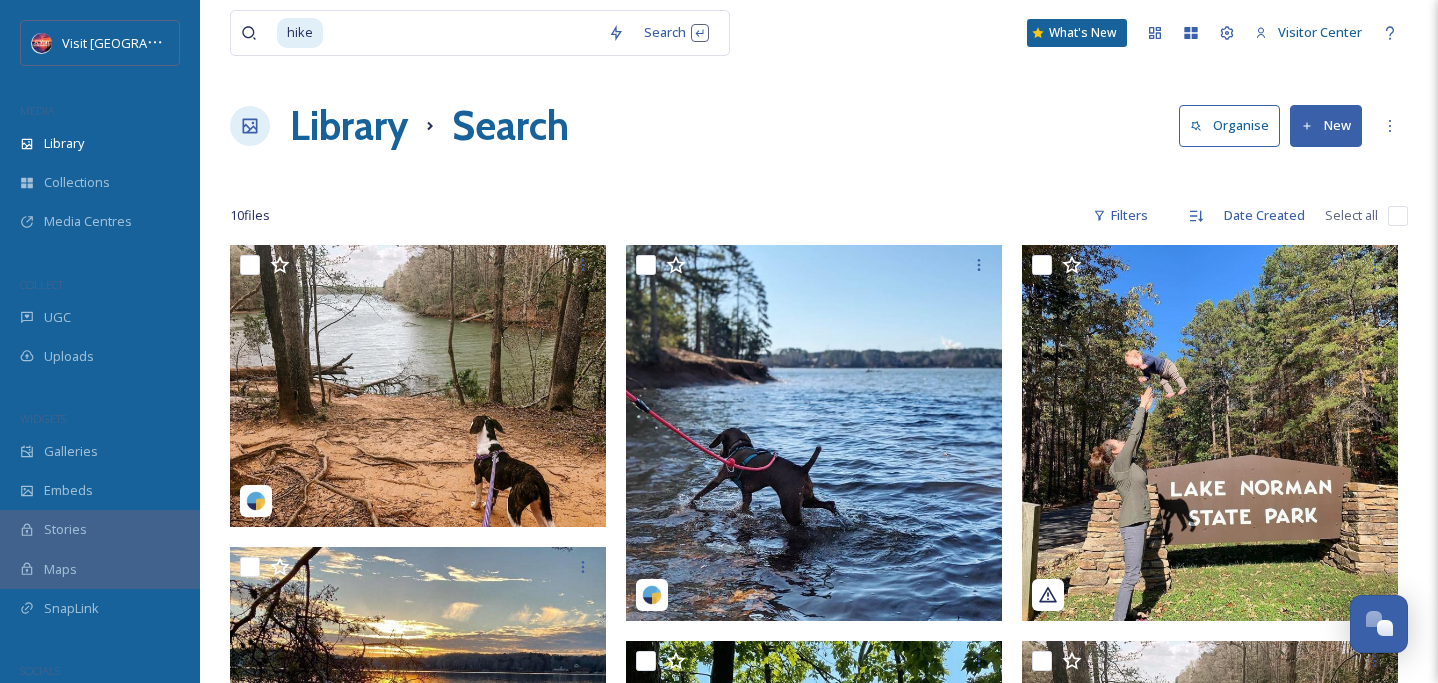 click at bounding box center [461, 33] 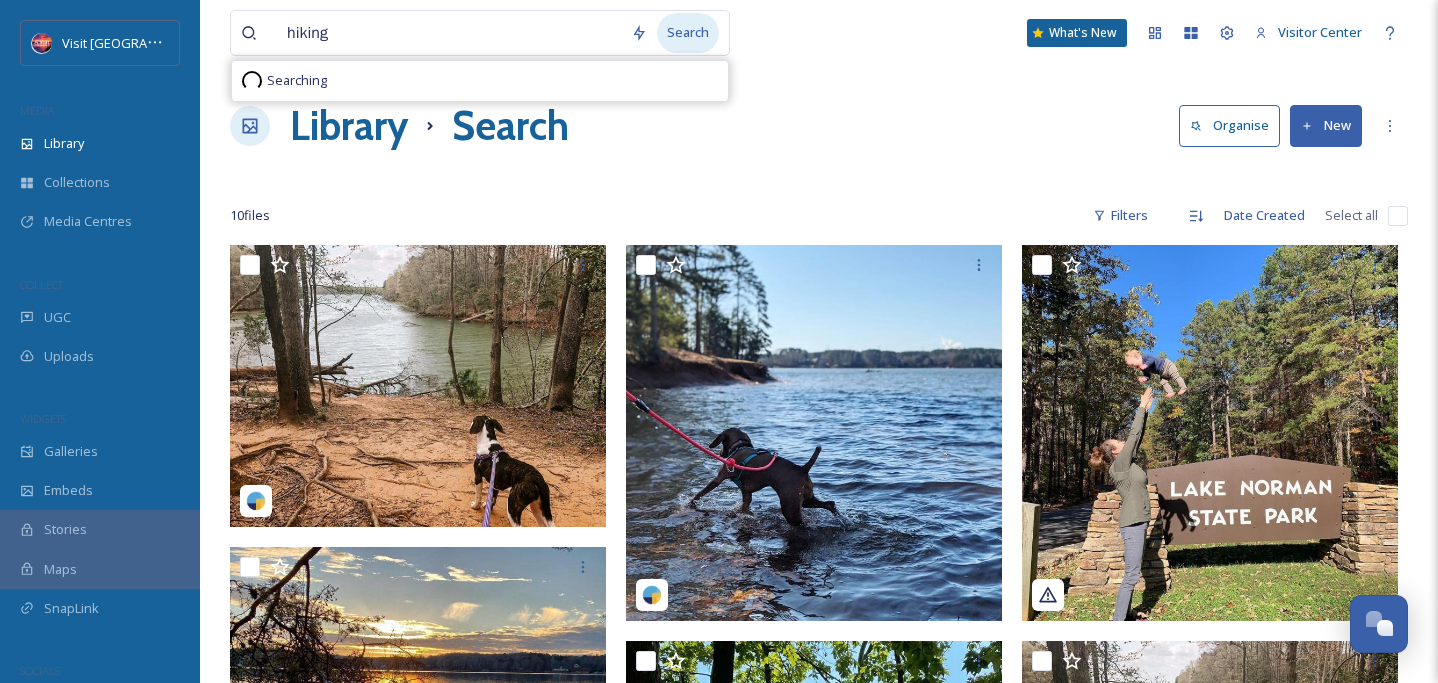 click on "Search" at bounding box center (688, 32) 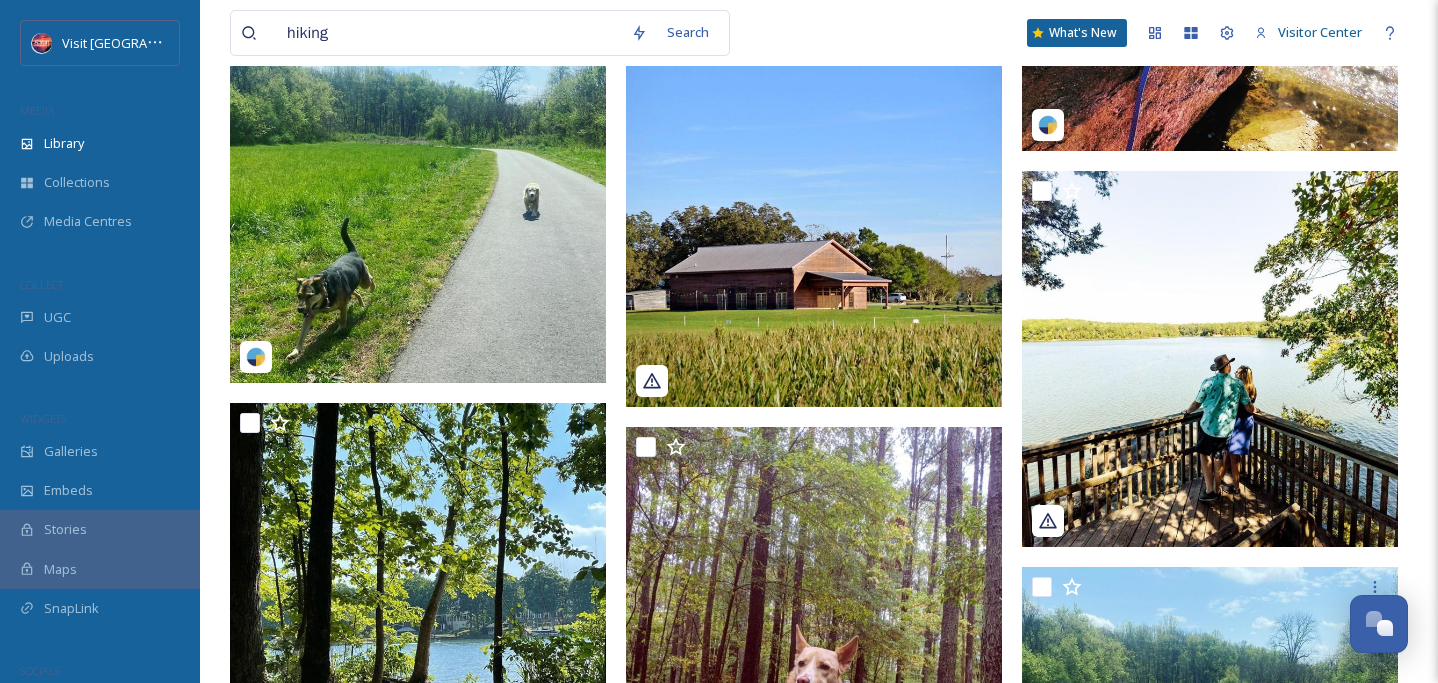 scroll, scrollTop: 0, scrollLeft: 0, axis: both 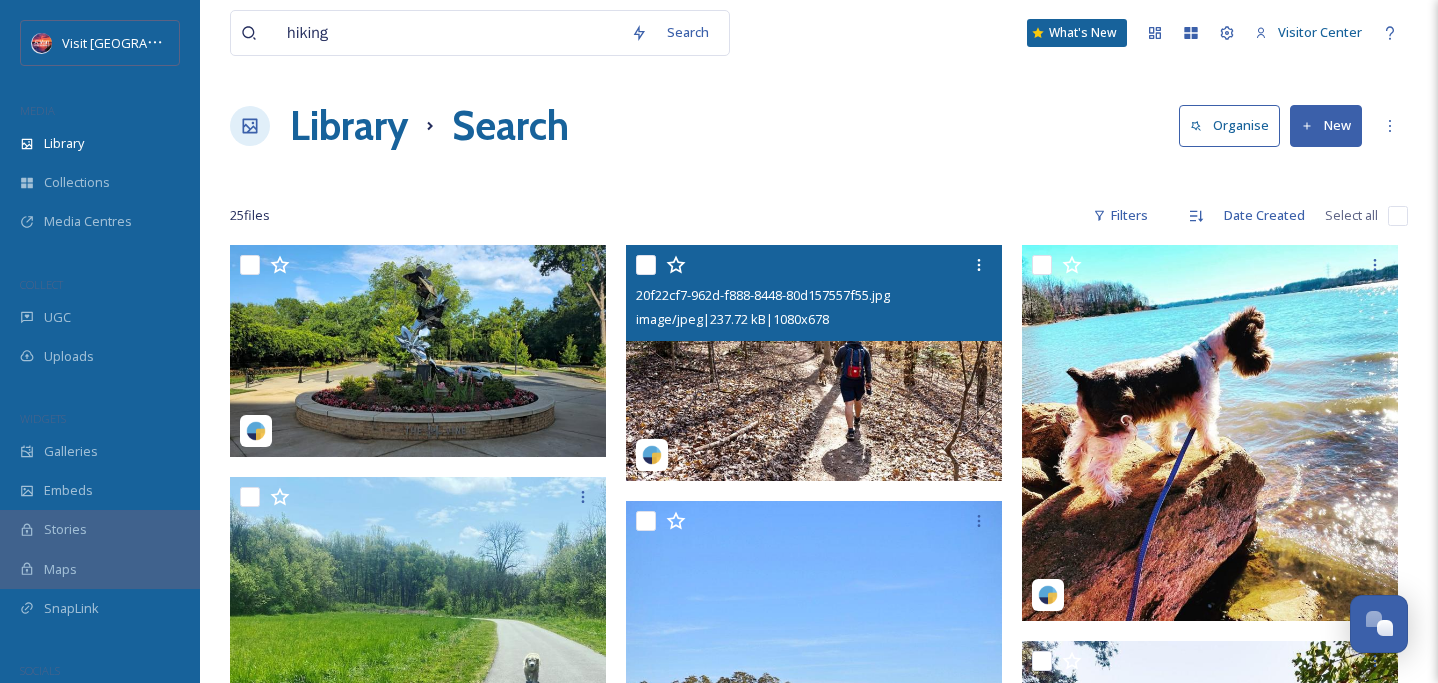 click at bounding box center (814, 363) 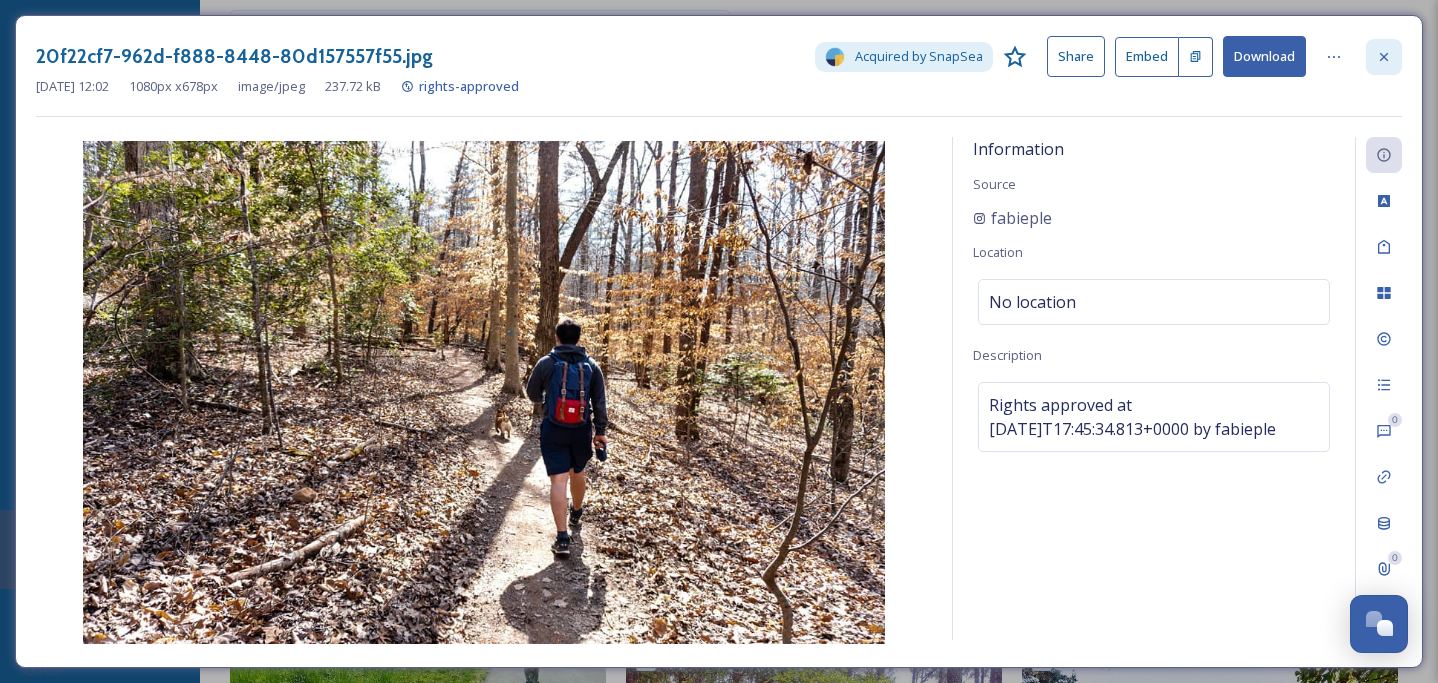 click at bounding box center [1384, 57] 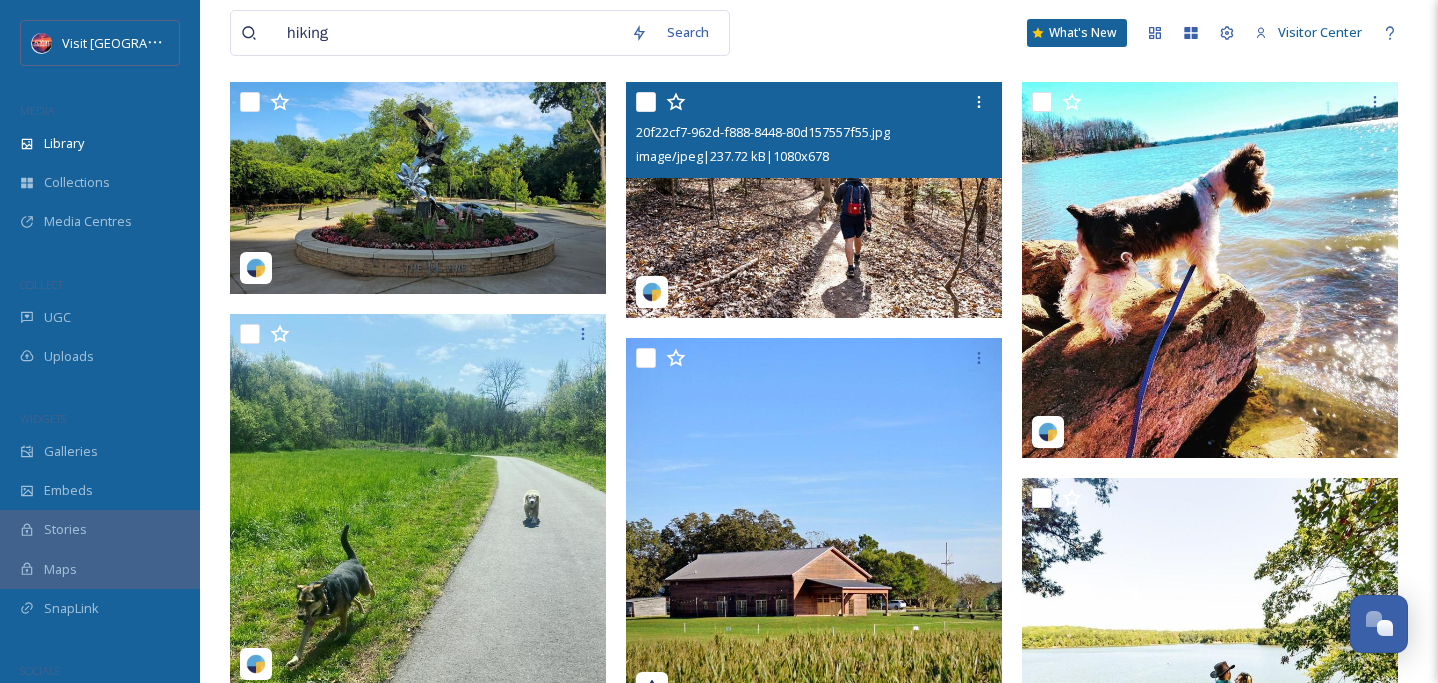scroll, scrollTop: 0, scrollLeft: 0, axis: both 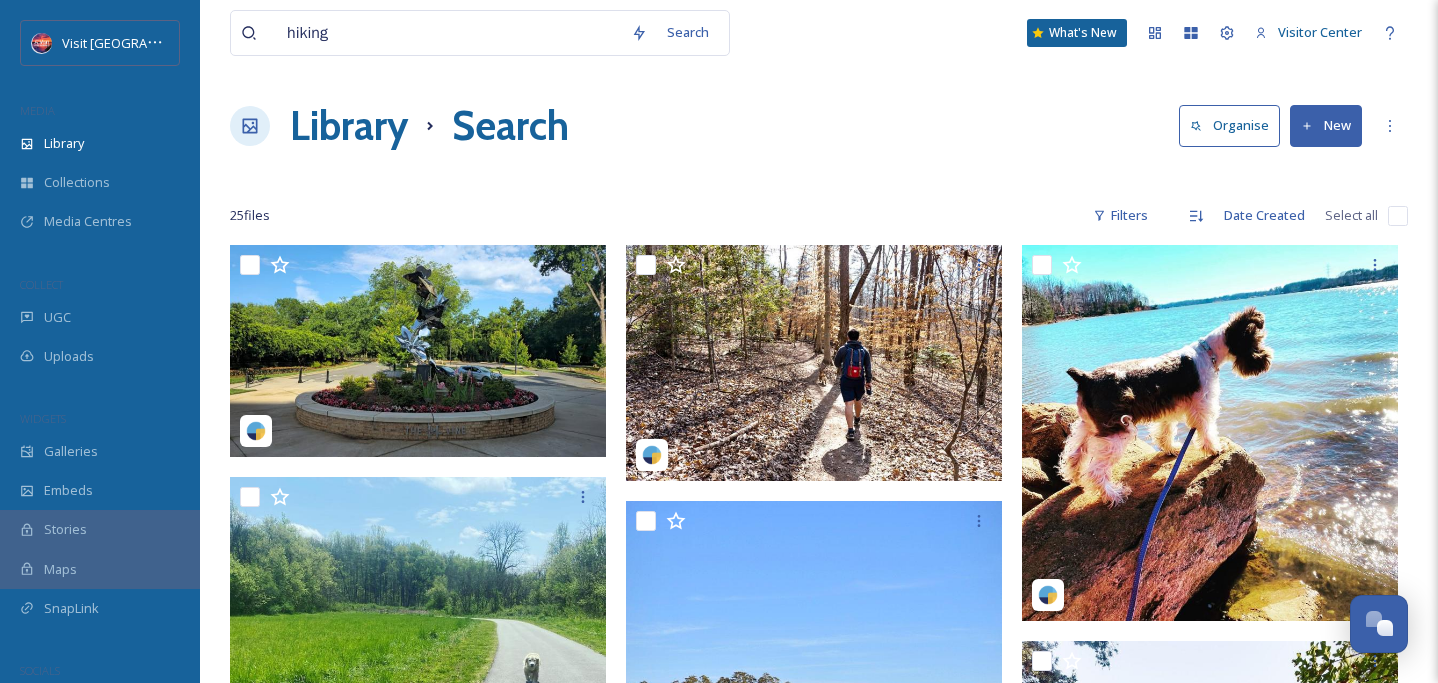 click on "hiking" at bounding box center [449, 33] 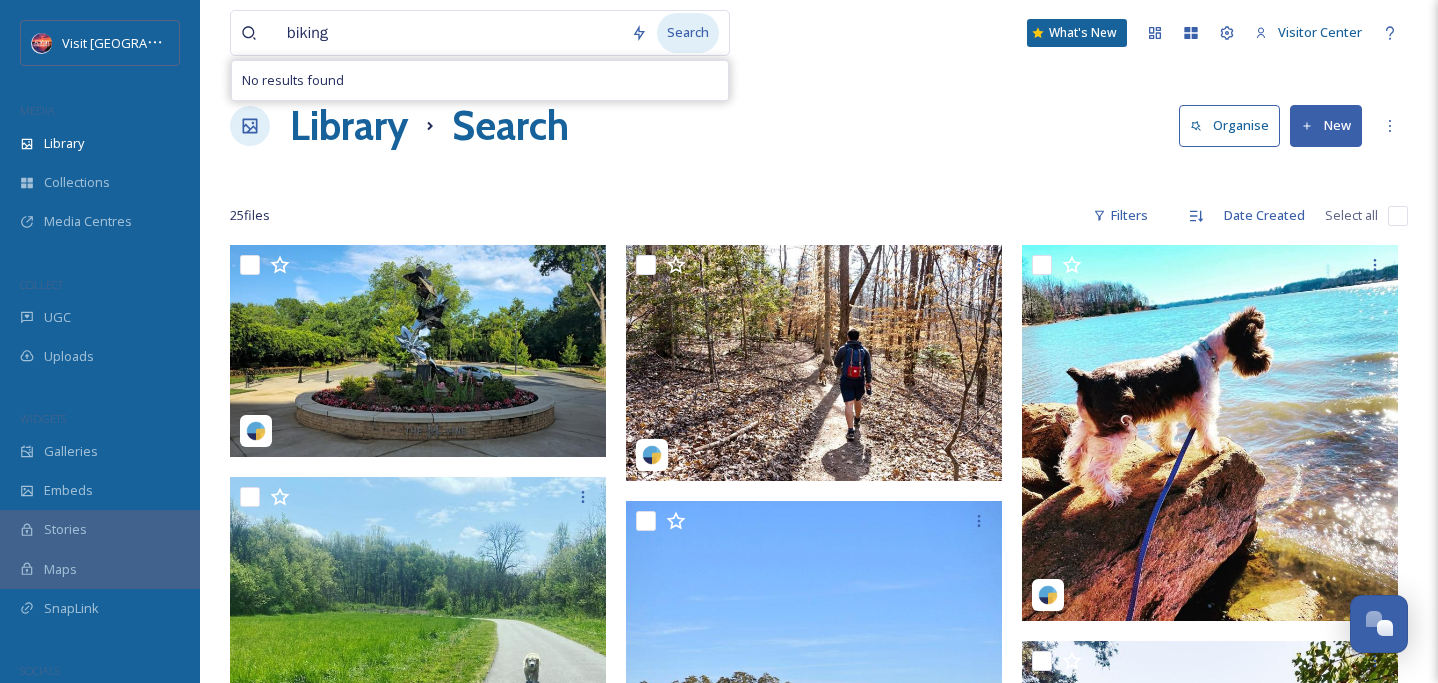 click on "Search" at bounding box center (688, 32) 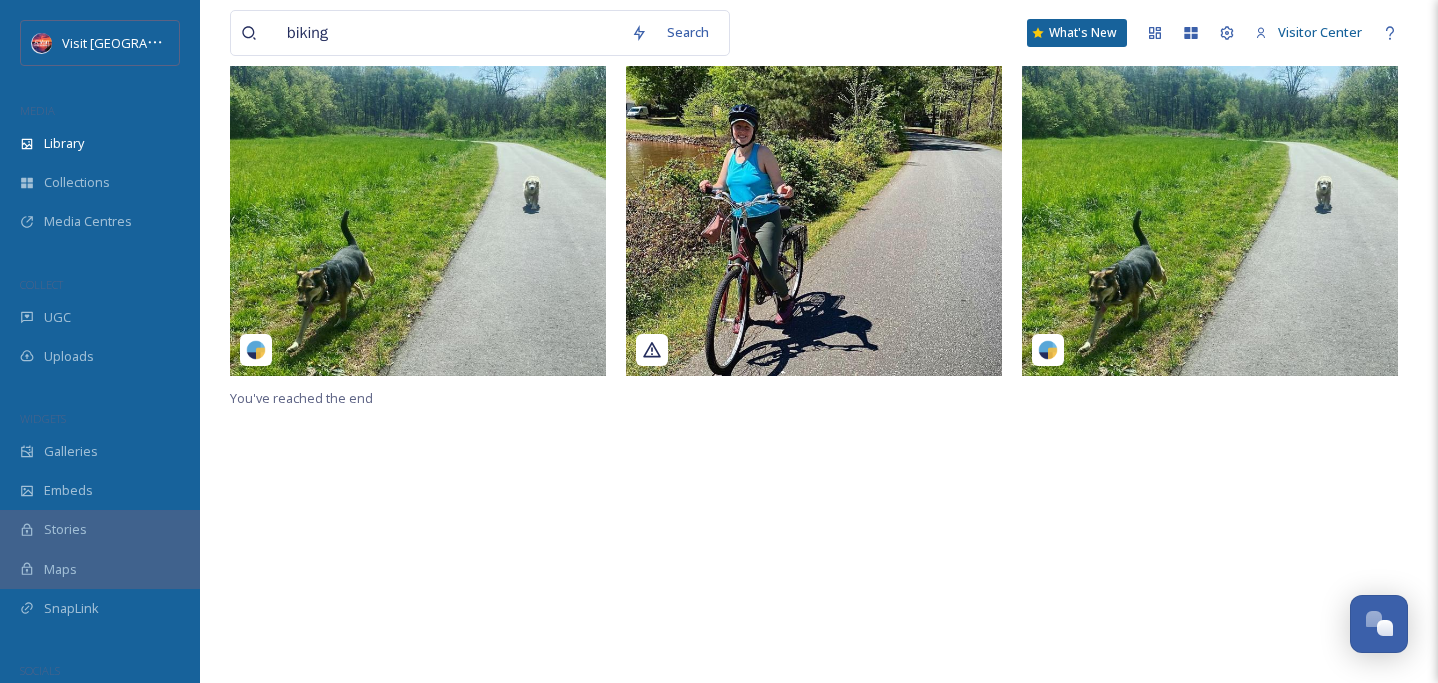 scroll, scrollTop: 0, scrollLeft: 0, axis: both 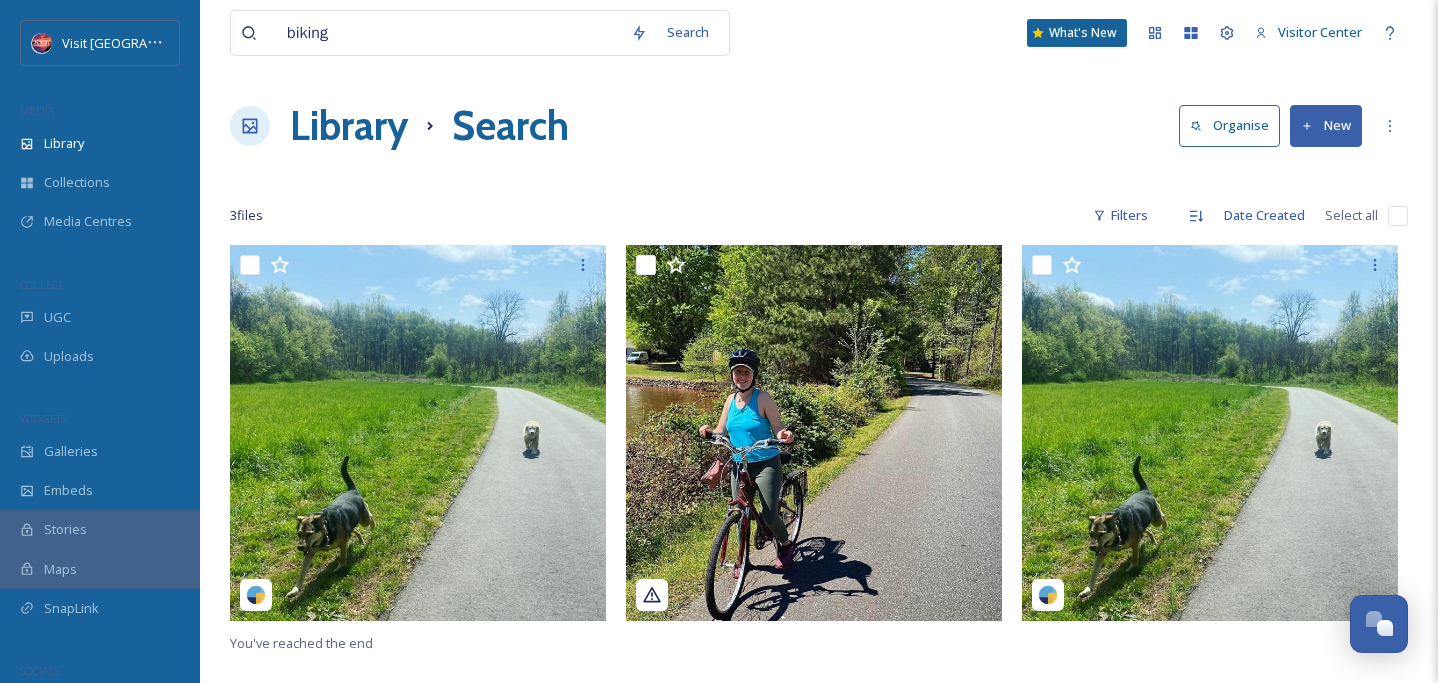 click on "biking" at bounding box center (449, 33) 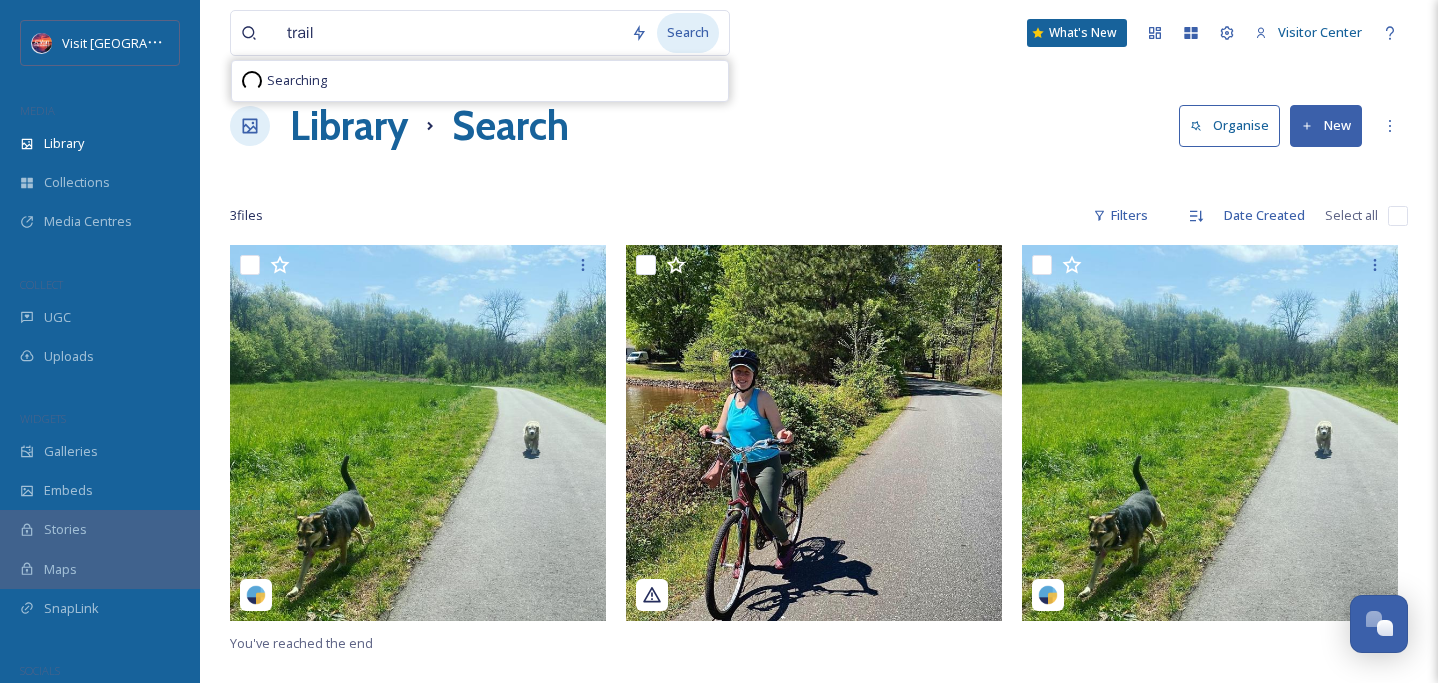 type on "trail" 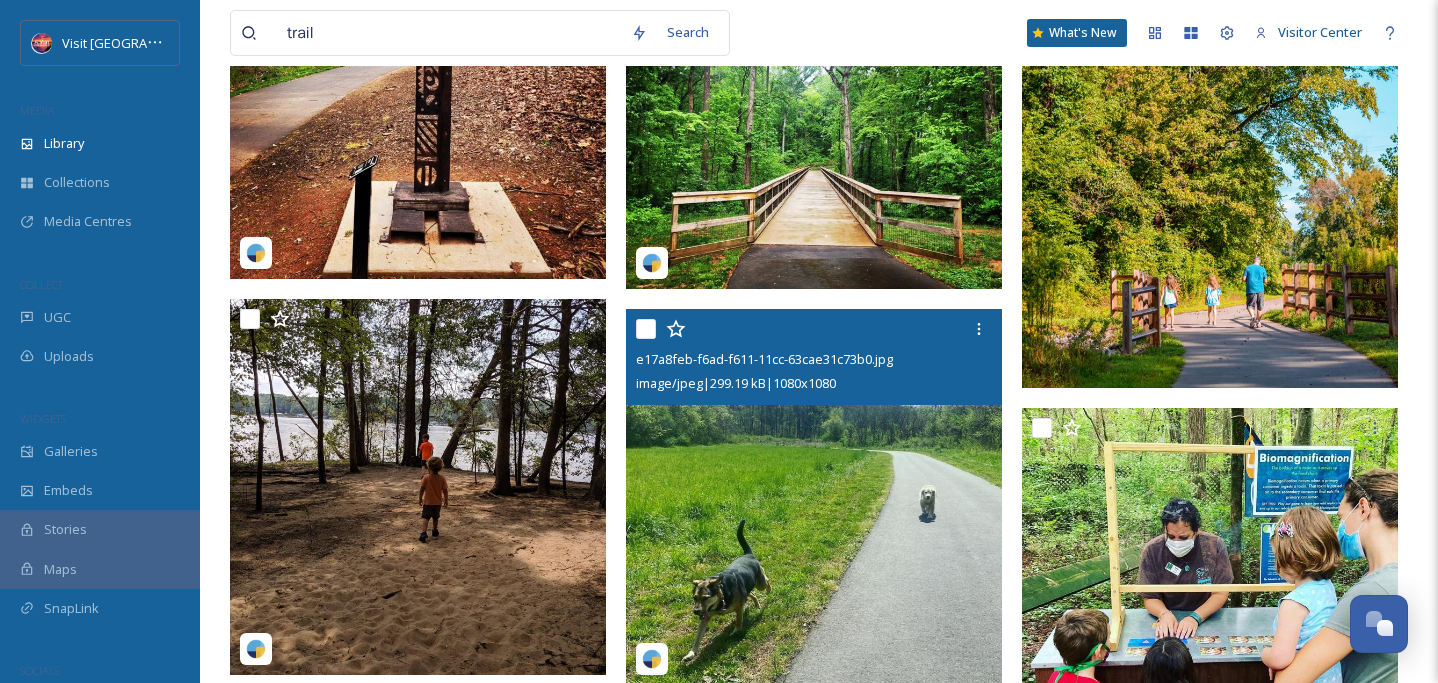 scroll, scrollTop: 1603, scrollLeft: 0, axis: vertical 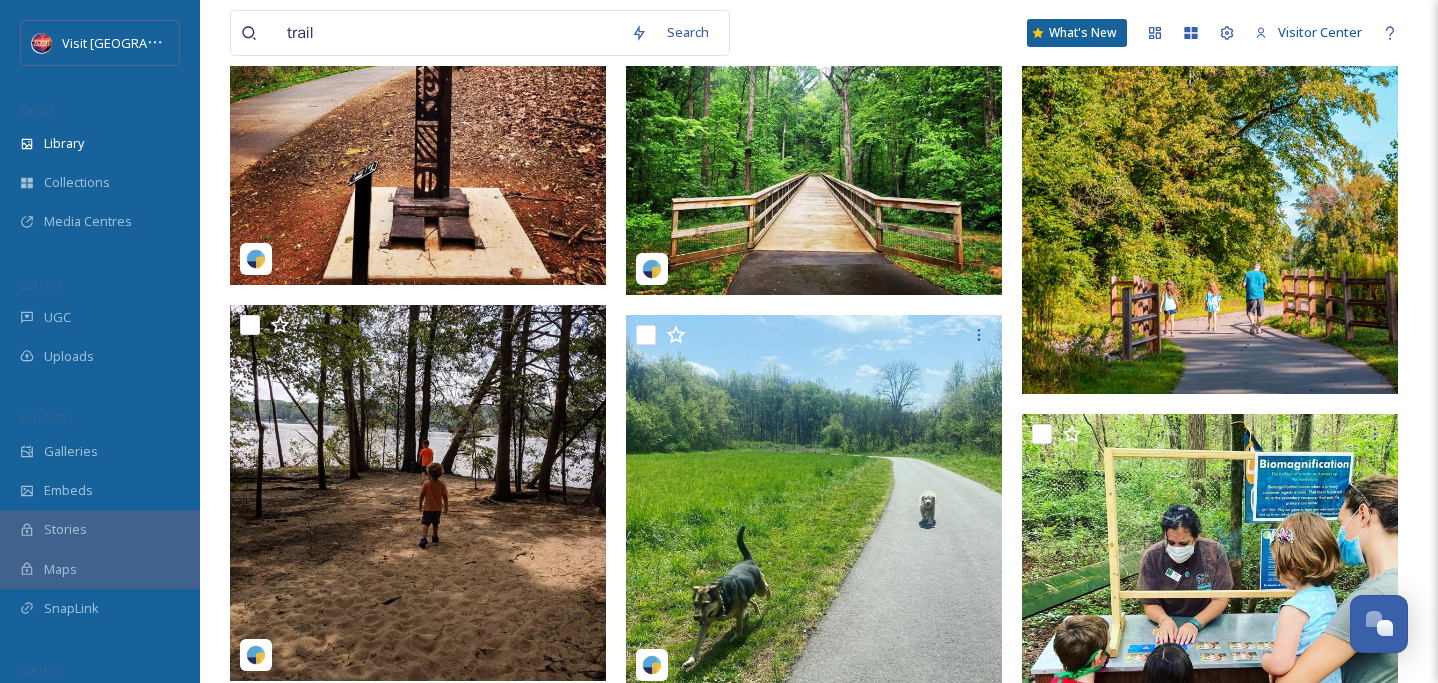 click at bounding box center [1210, 112] 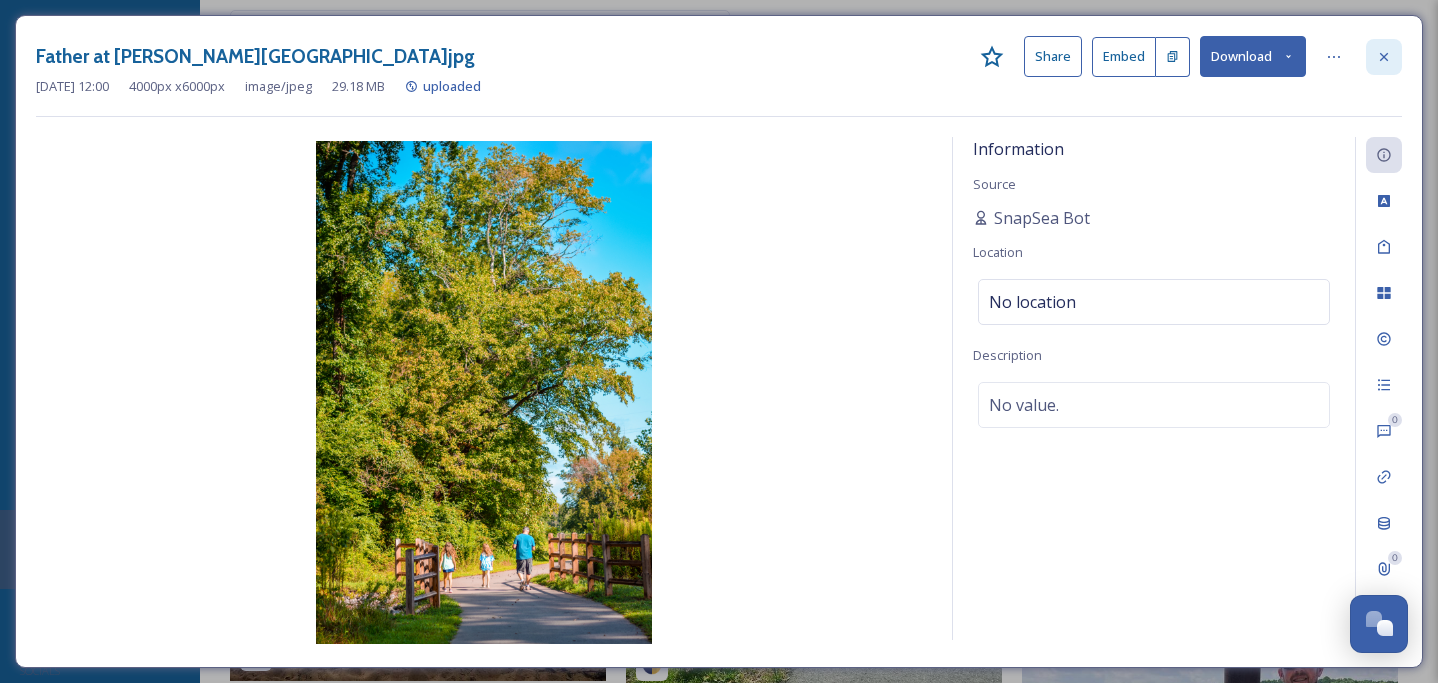 click at bounding box center [1384, 57] 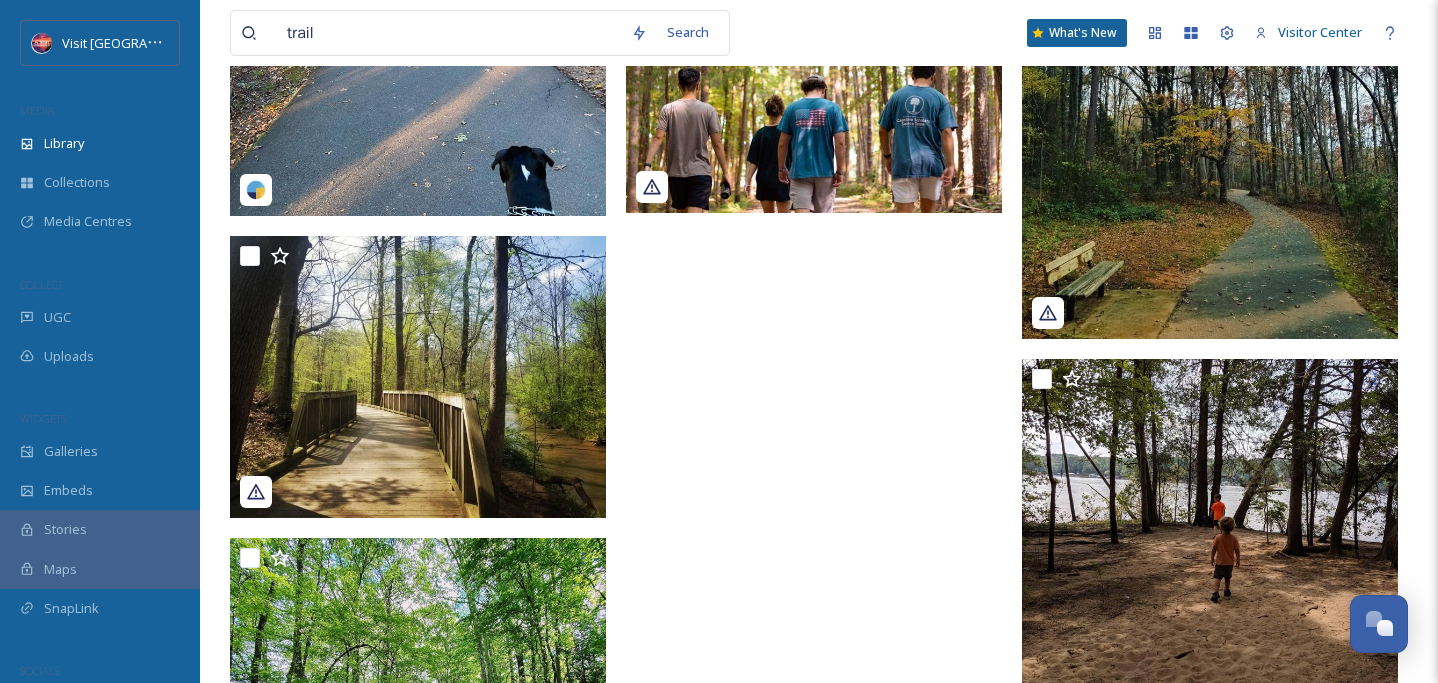 scroll, scrollTop: 4055, scrollLeft: 0, axis: vertical 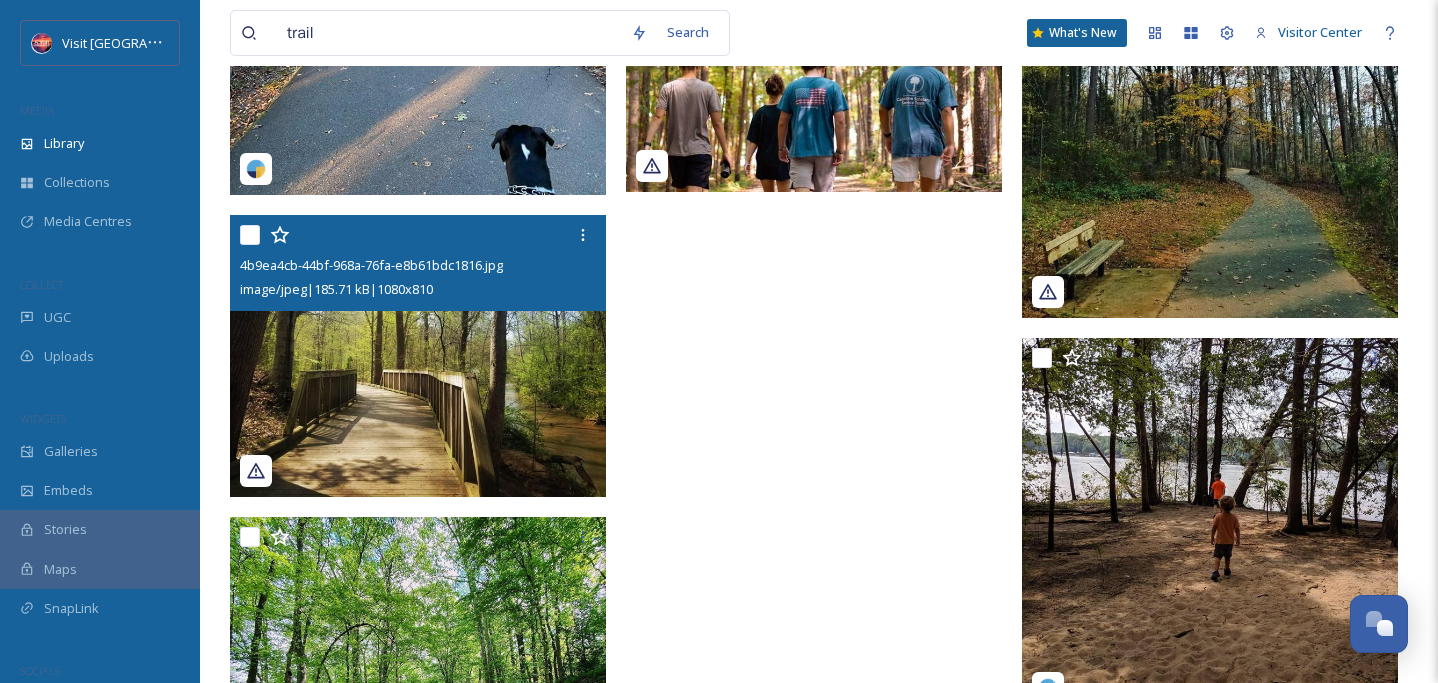 click at bounding box center (418, 356) 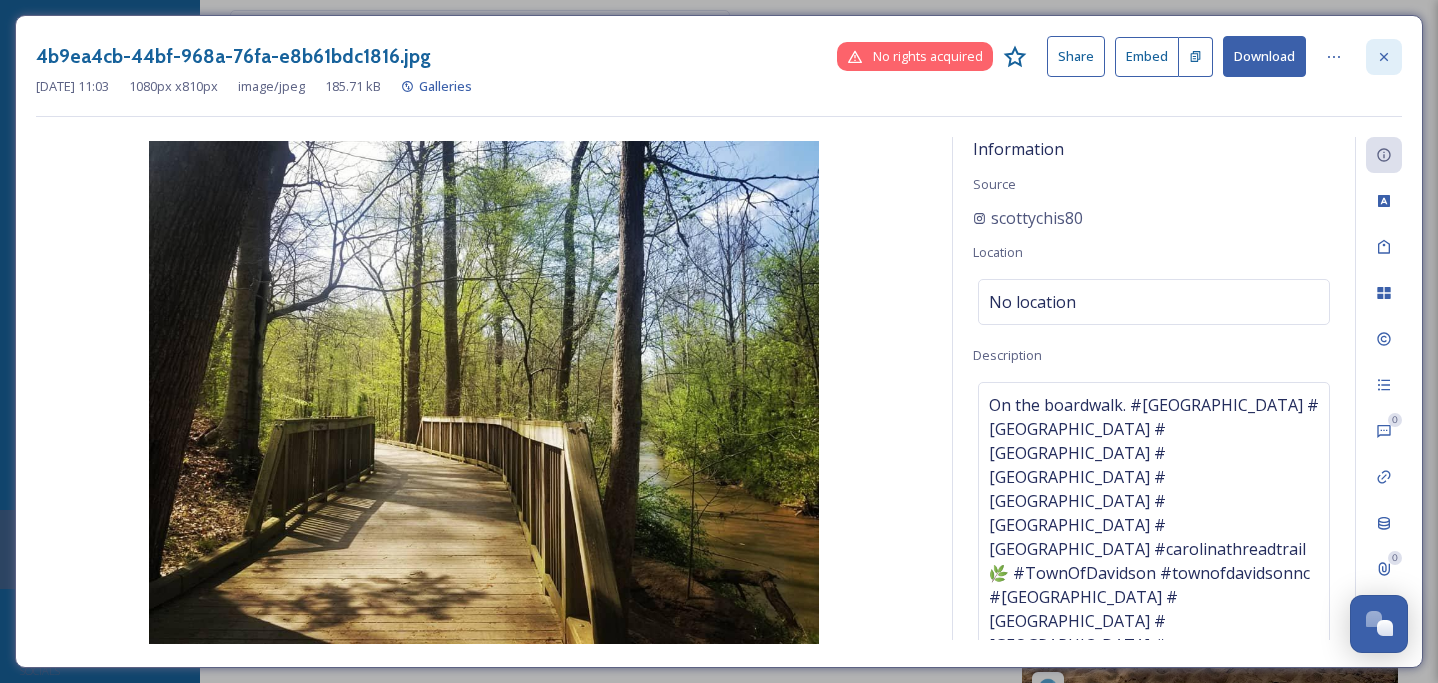 click 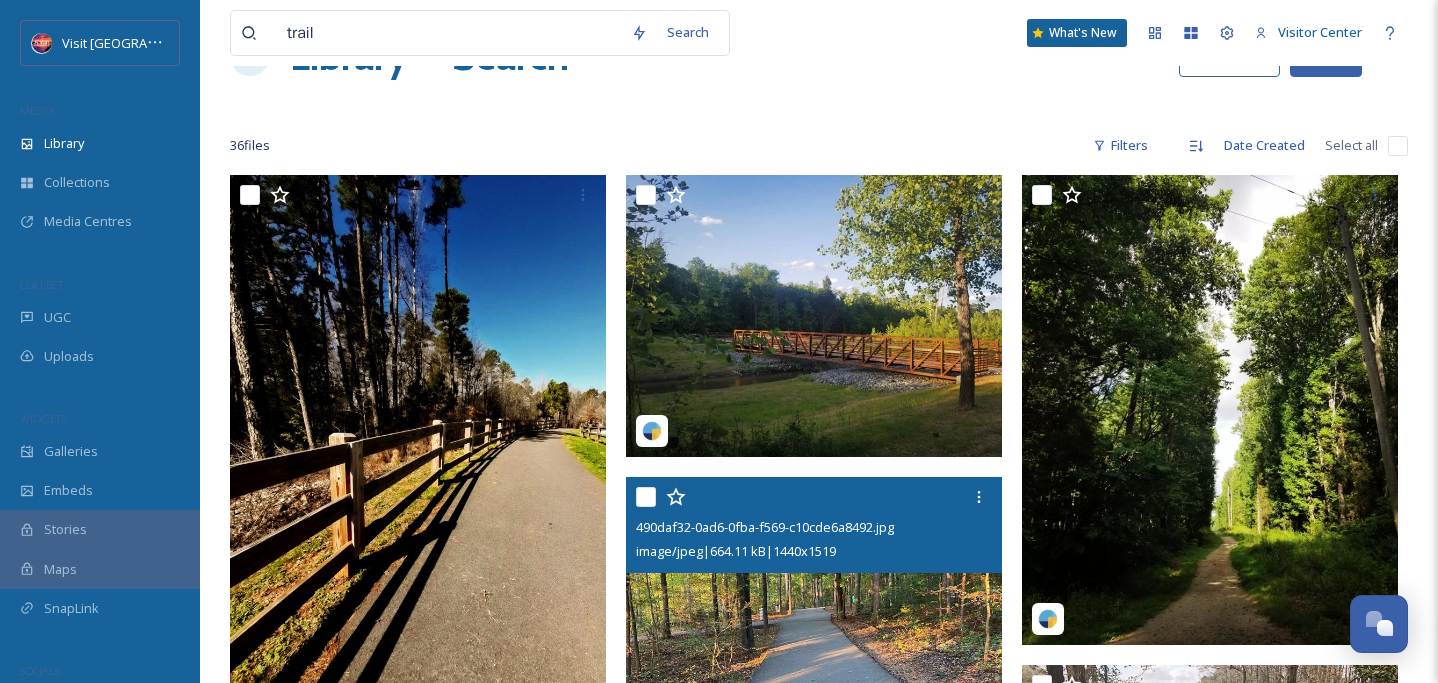 scroll, scrollTop: 69, scrollLeft: 0, axis: vertical 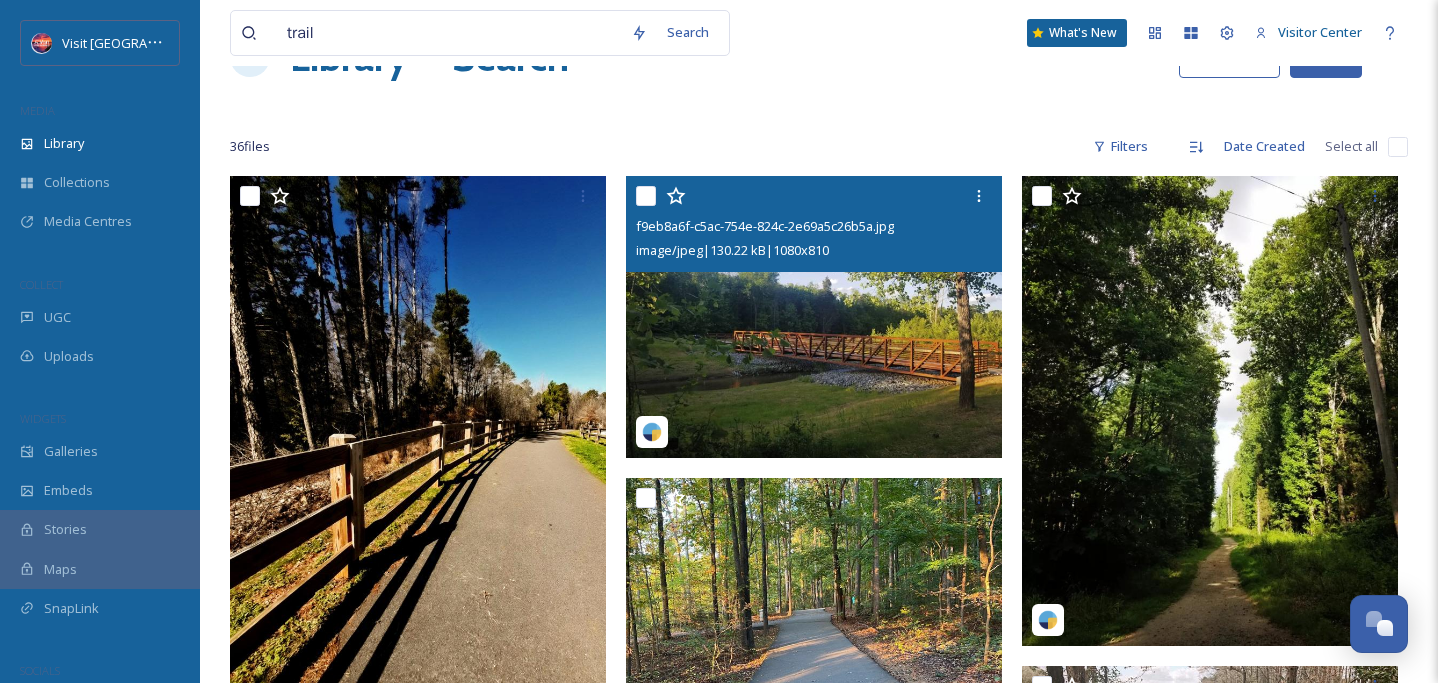 click at bounding box center (814, 317) 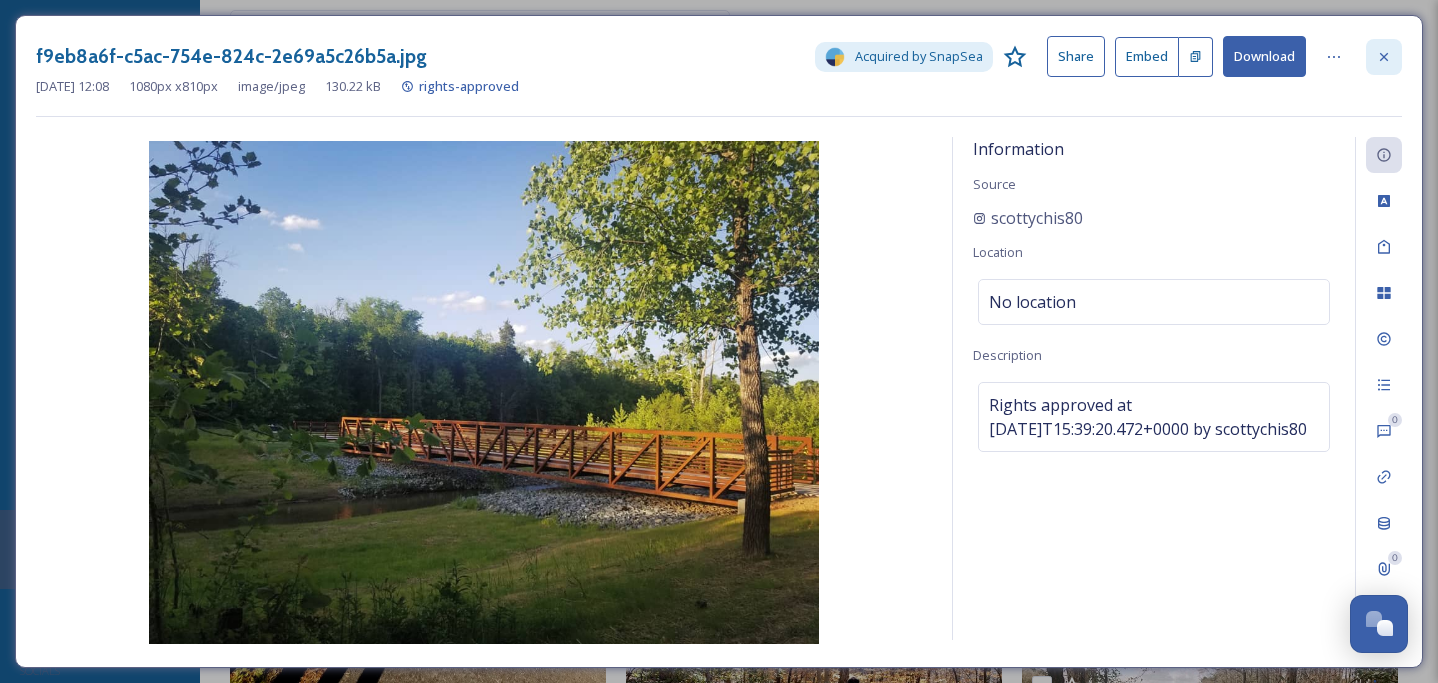 click at bounding box center [1384, 57] 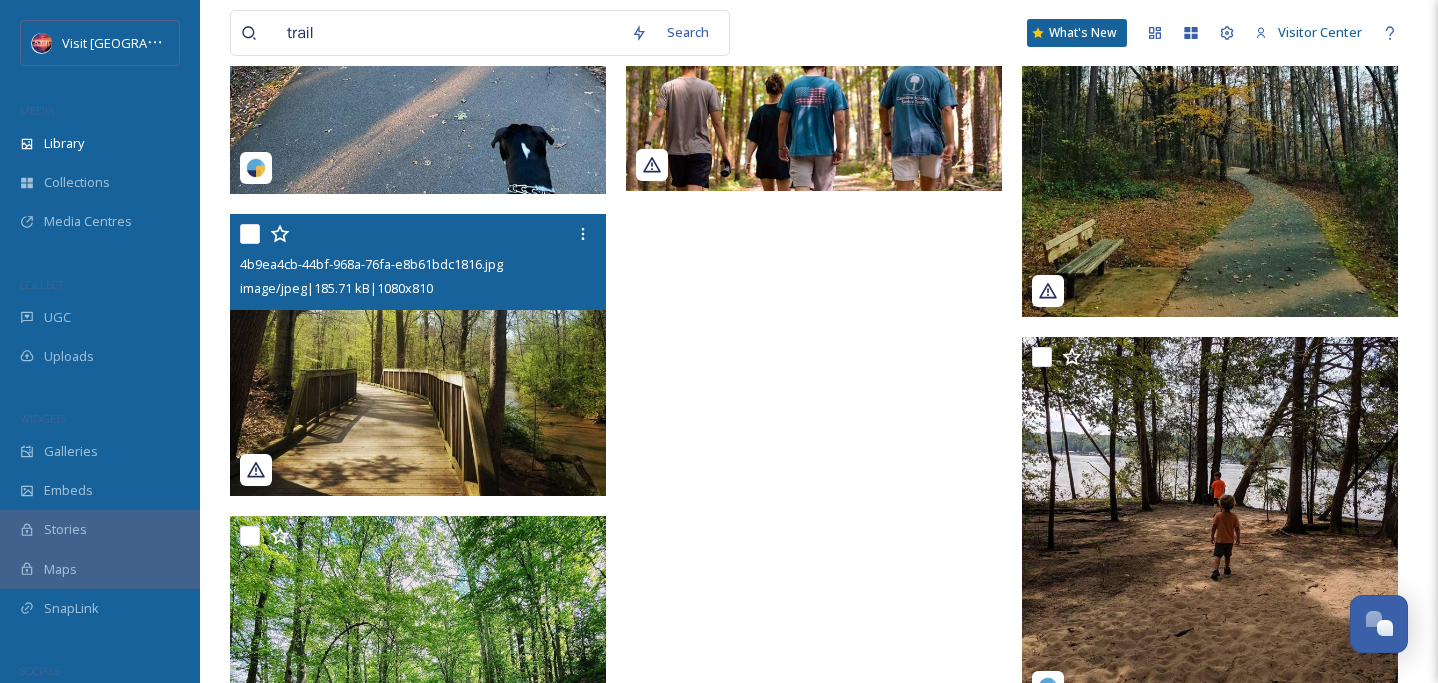 scroll, scrollTop: 4037, scrollLeft: 0, axis: vertical 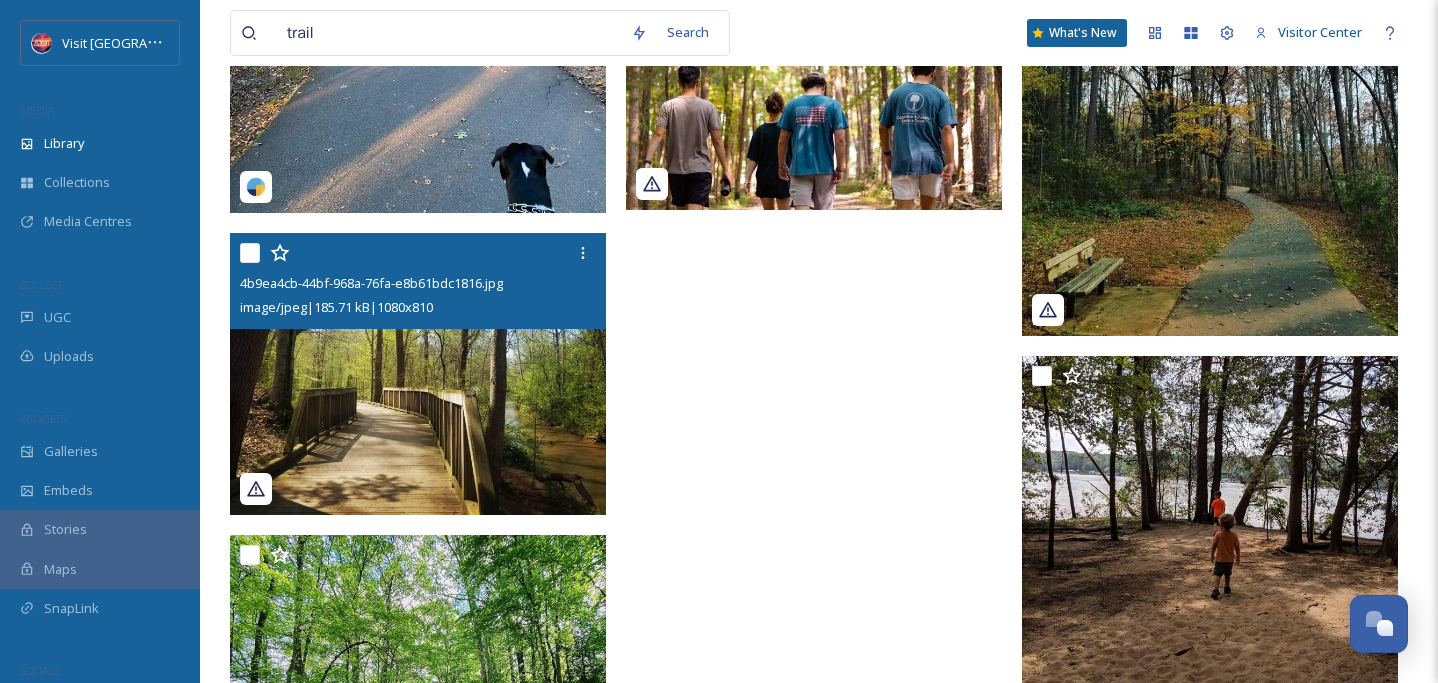 click at bounding box center [418, 374] 